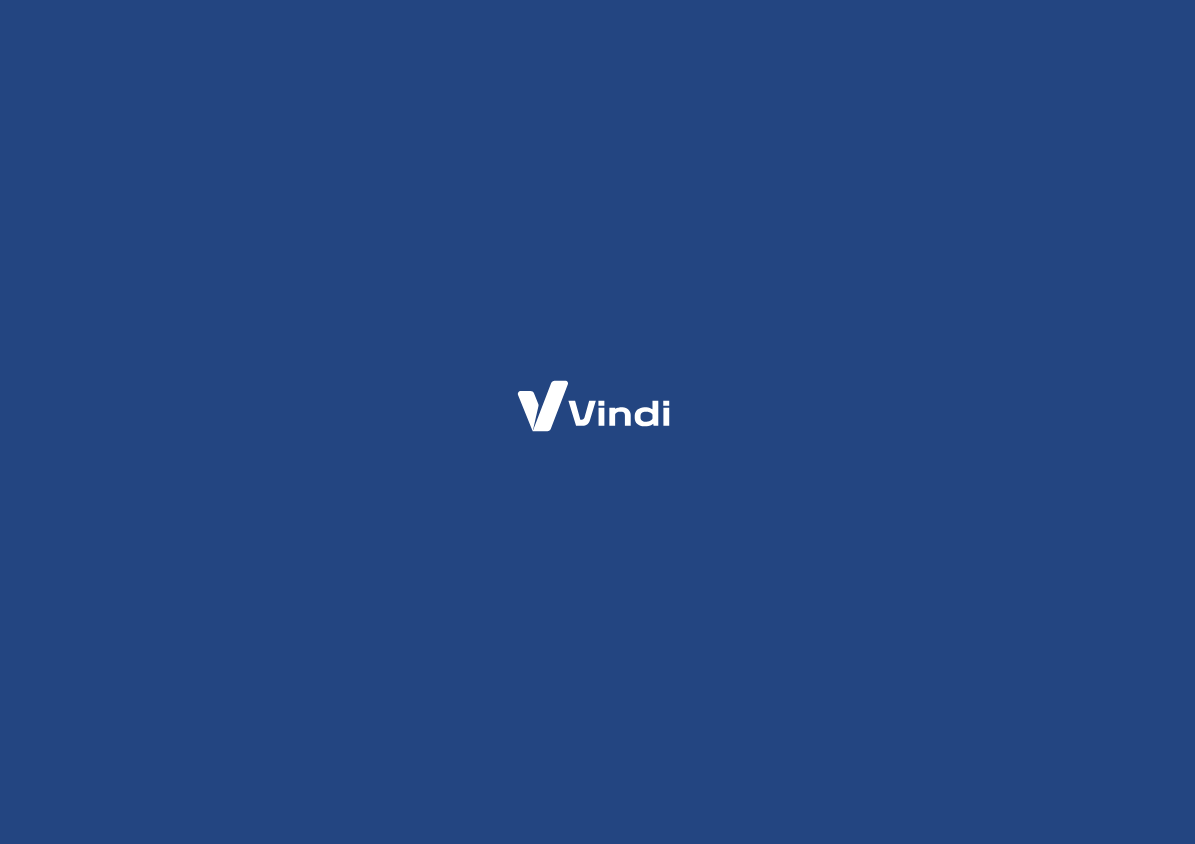 scroll, scrollTop: 0, scrollLeft: 0, axis: both 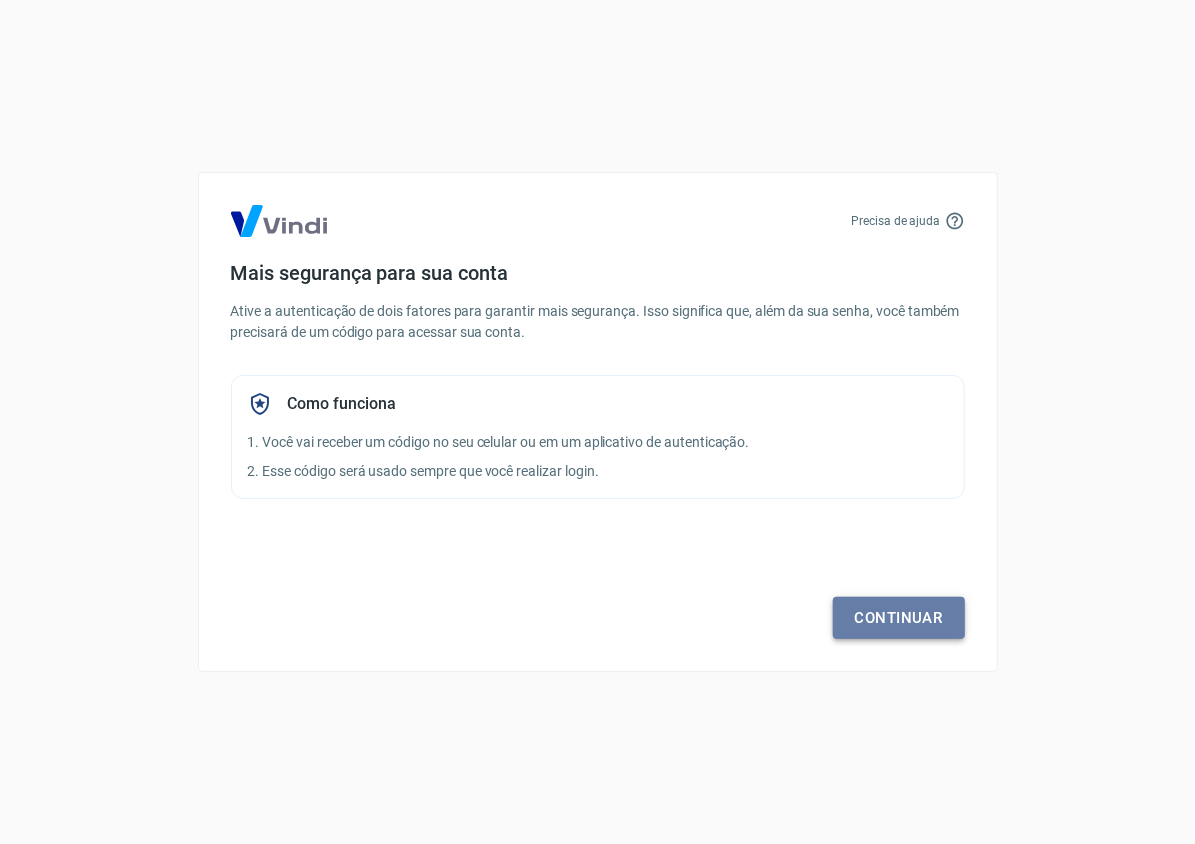 click on "Continuar" at bounding box center [899, 618] 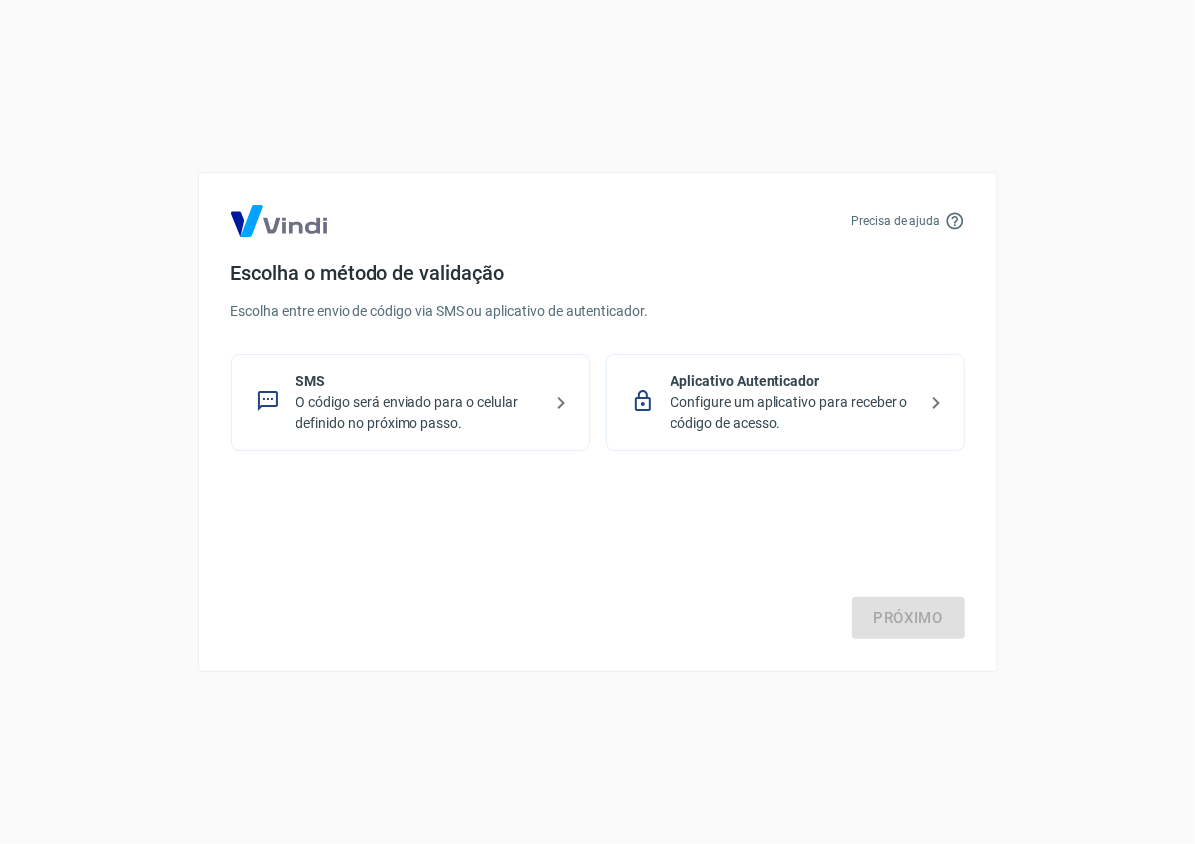 click on "Configure um aplicativo para receber o código de acesso." at bounding box center [793, 413] 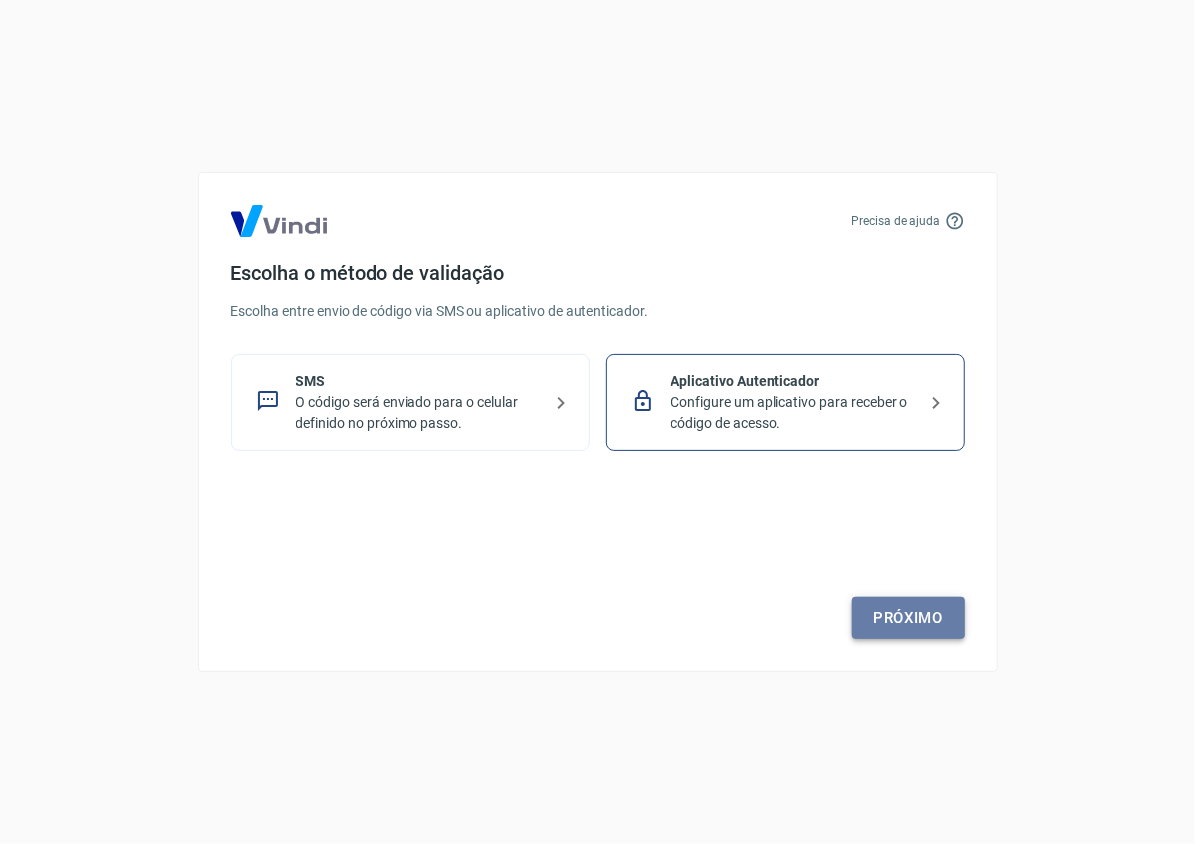 click on "Próximo" at bounding box center (908, 618) 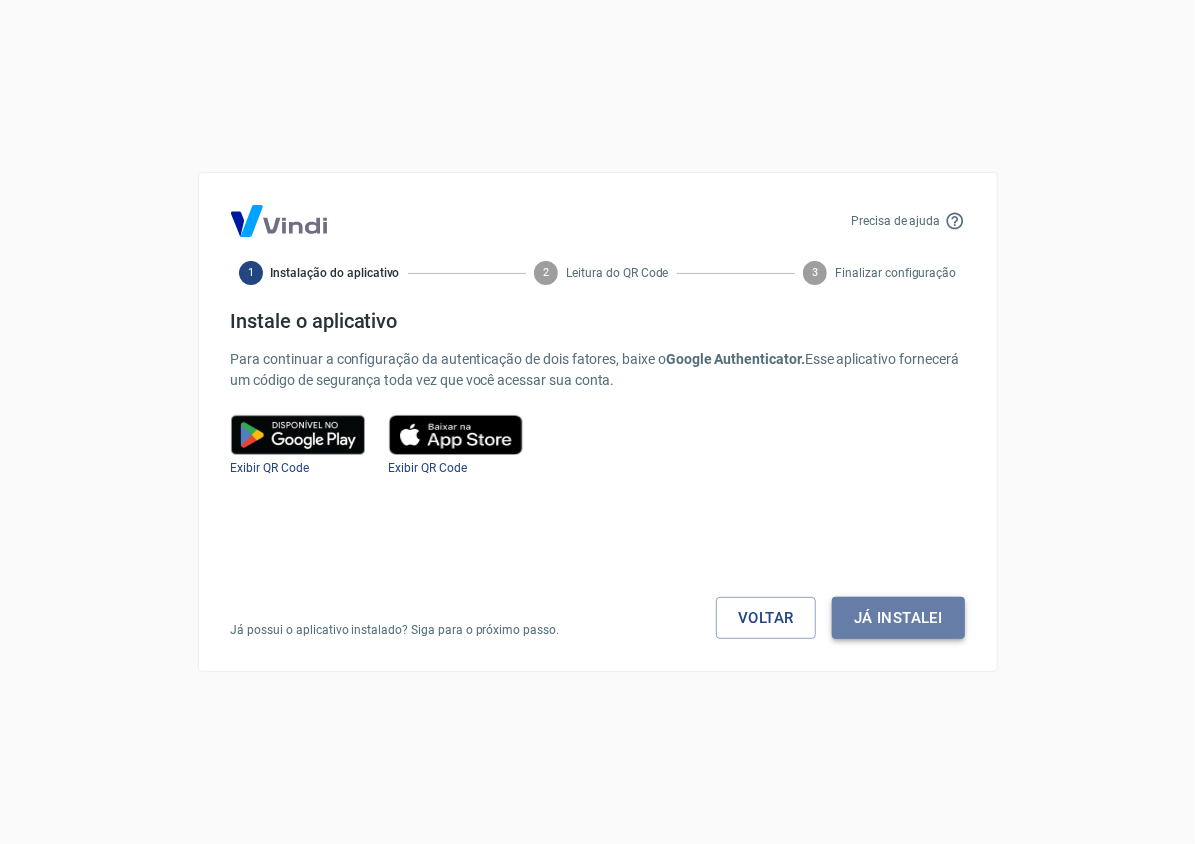 click on "Já instalei" at bounding box center (898, 618) 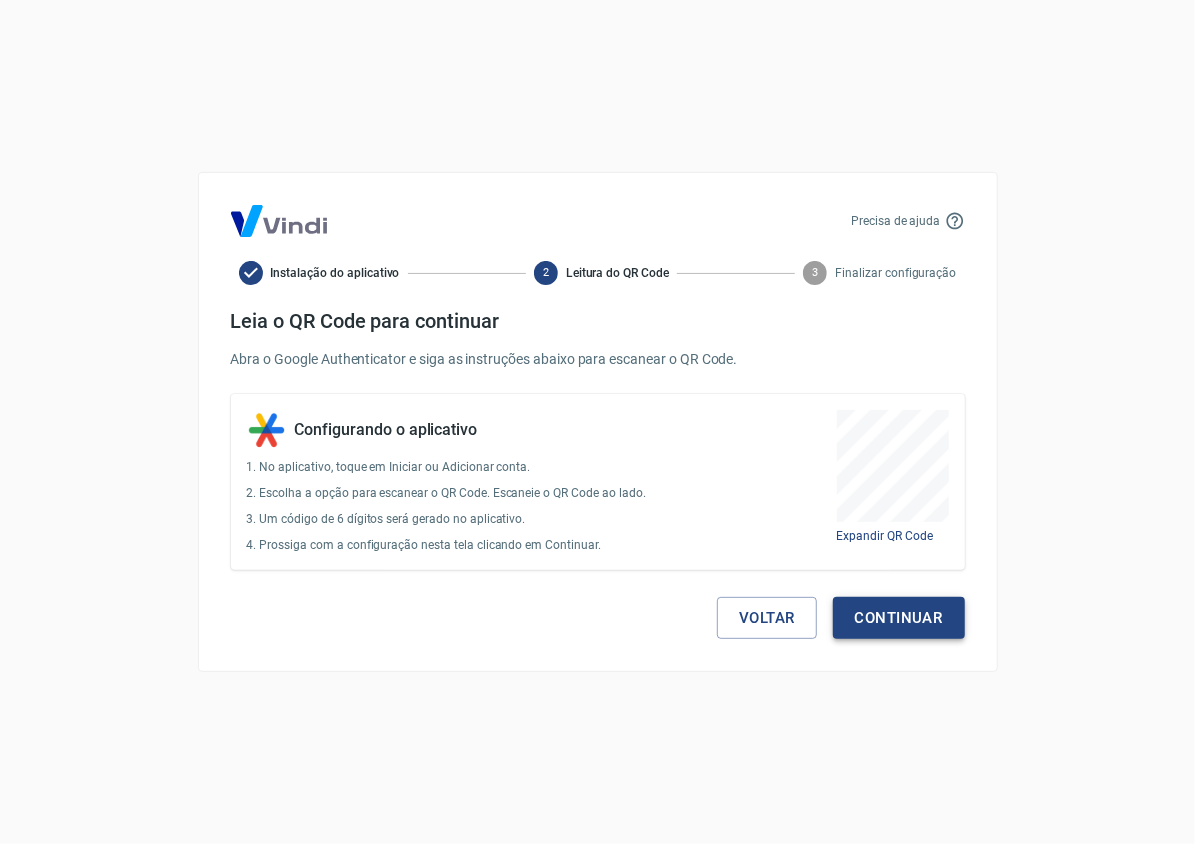 click on "Continuar" at bounding box center [899, 618] 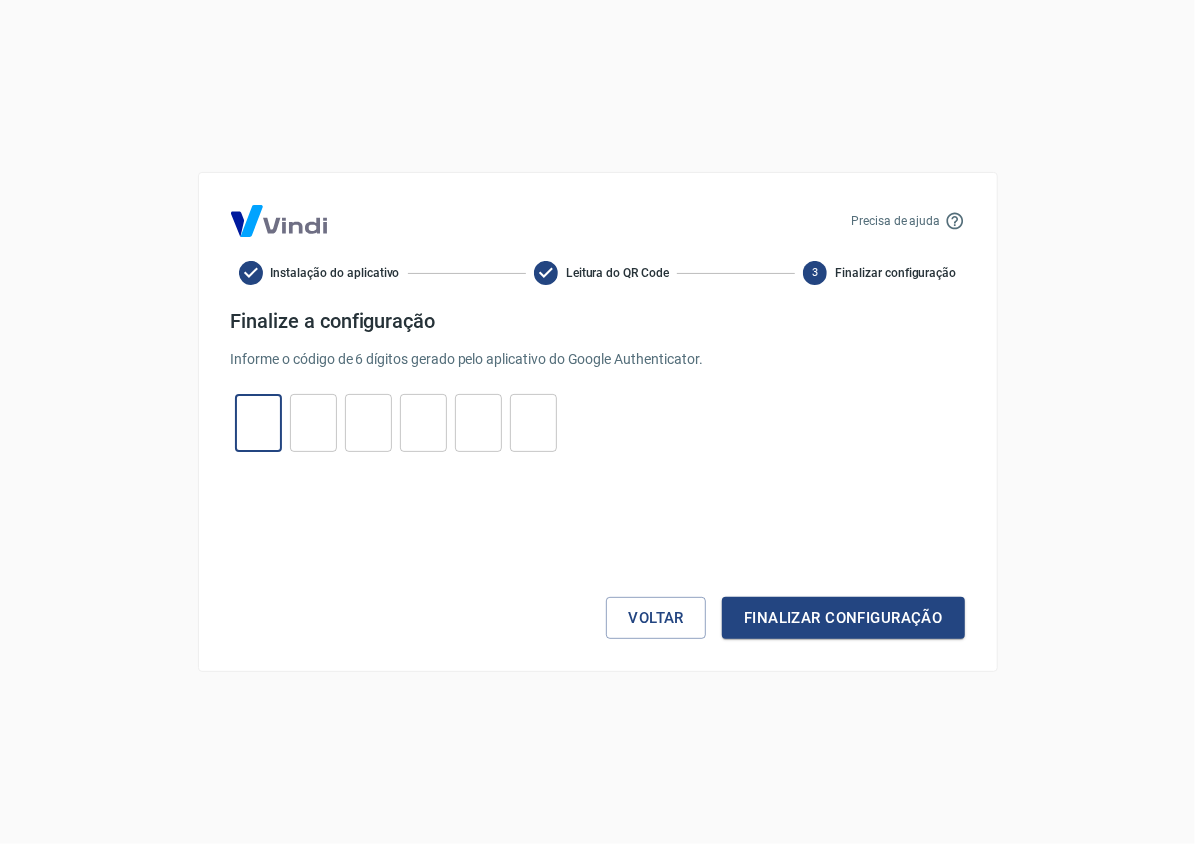 click at bounding box center (258, 423) 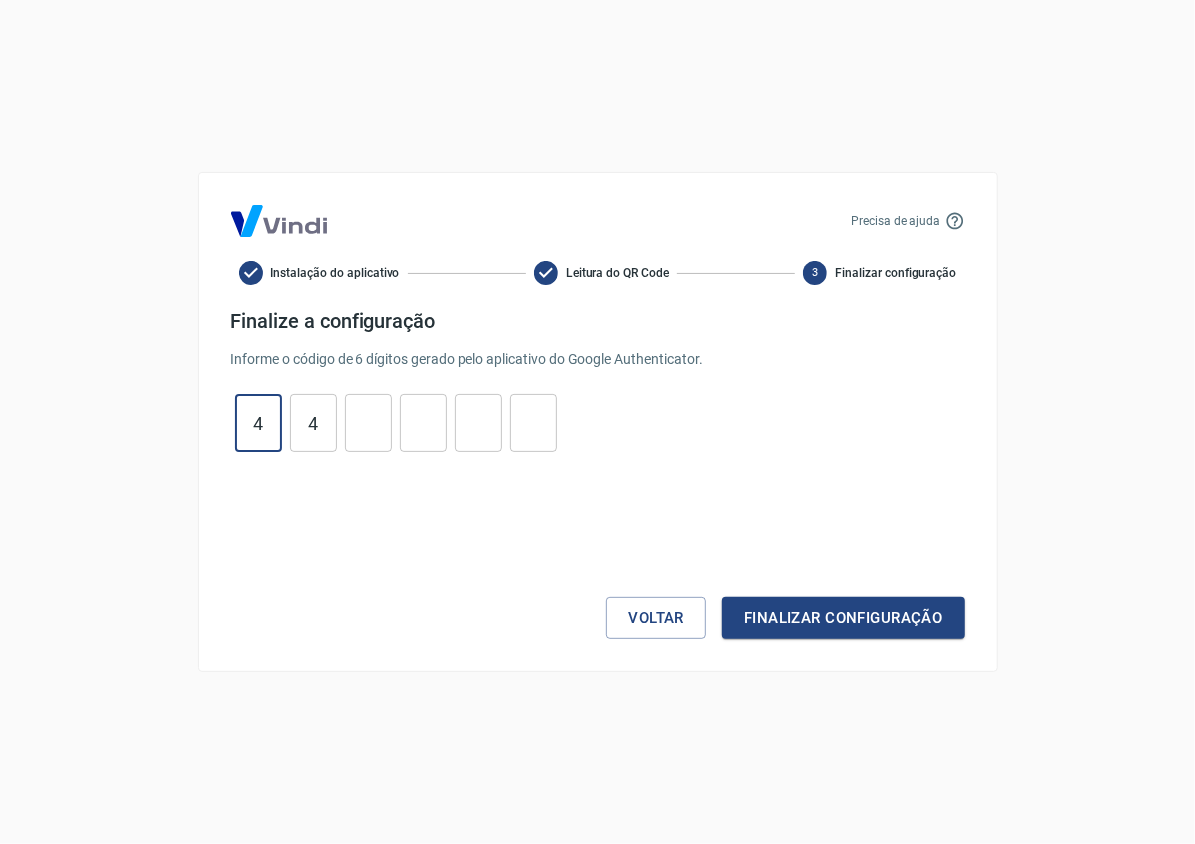 type on "4" 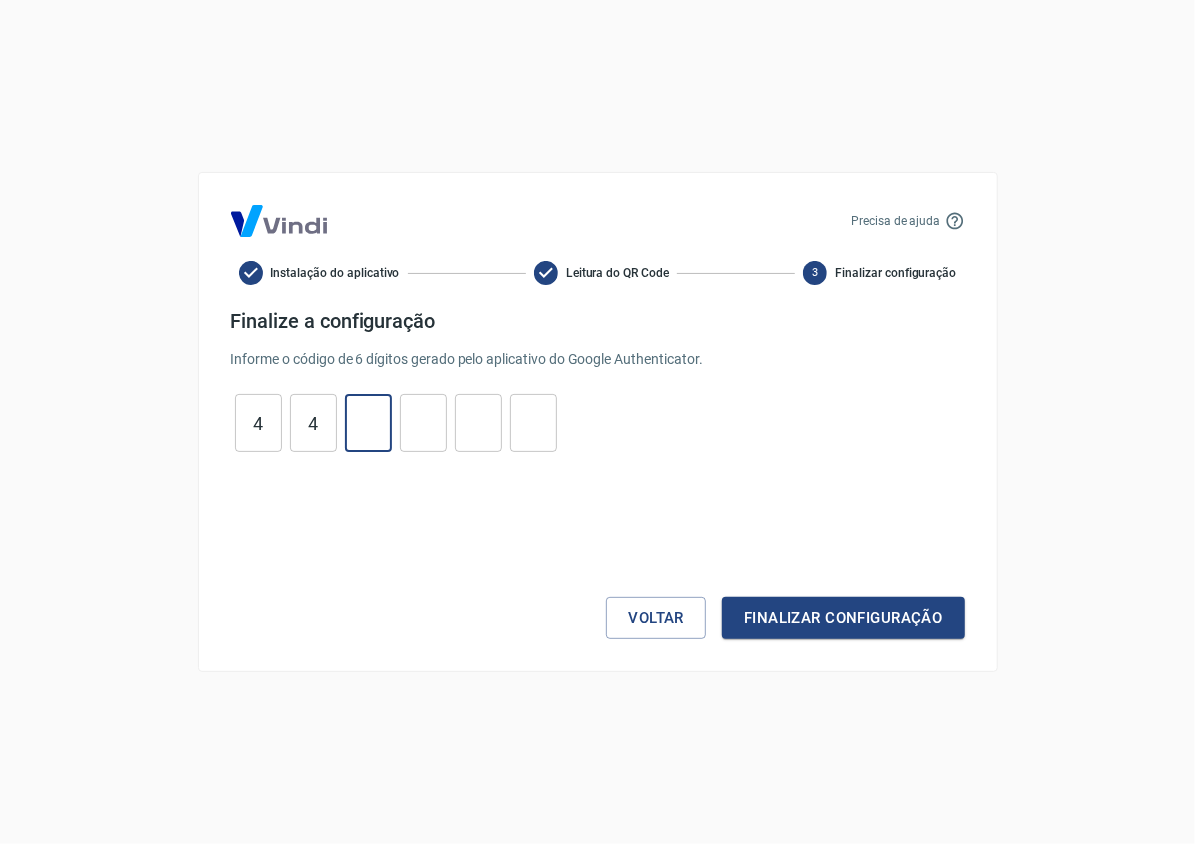 type on "2" 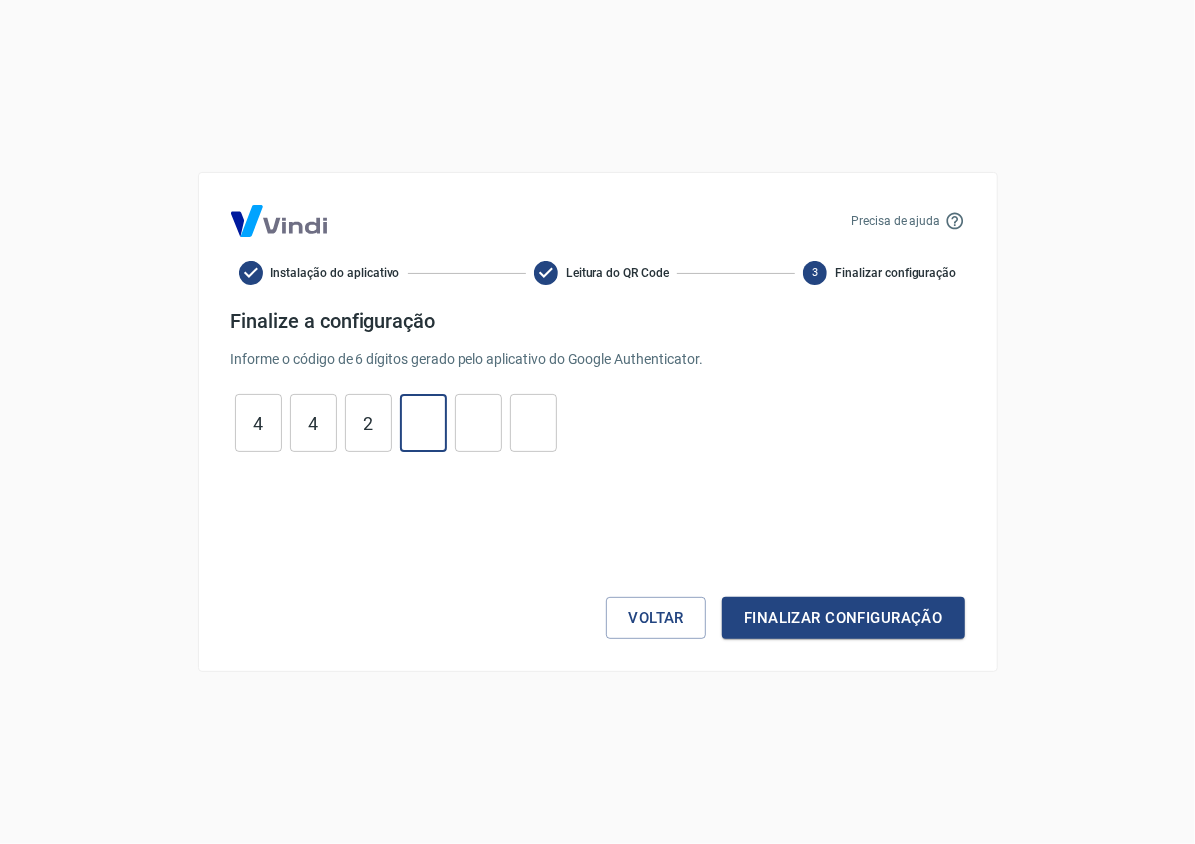 type on "9" 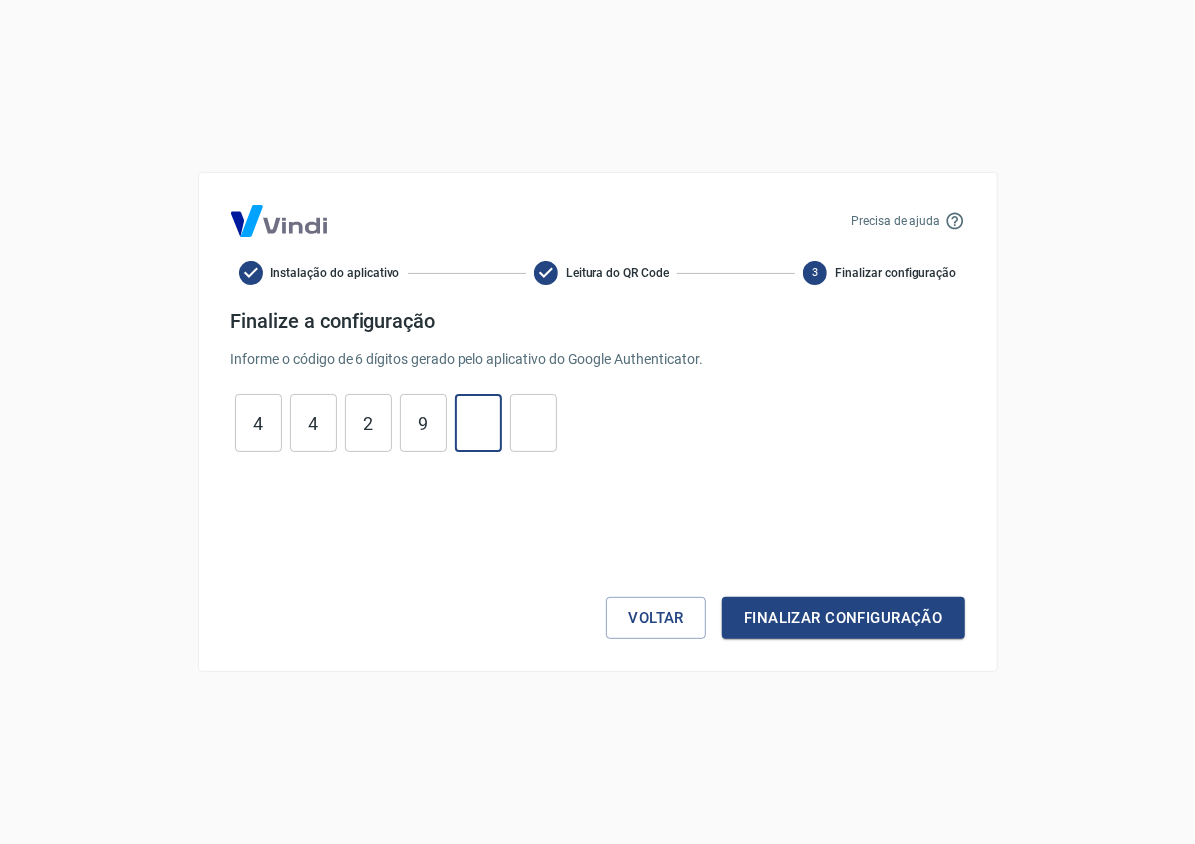 type on "5" 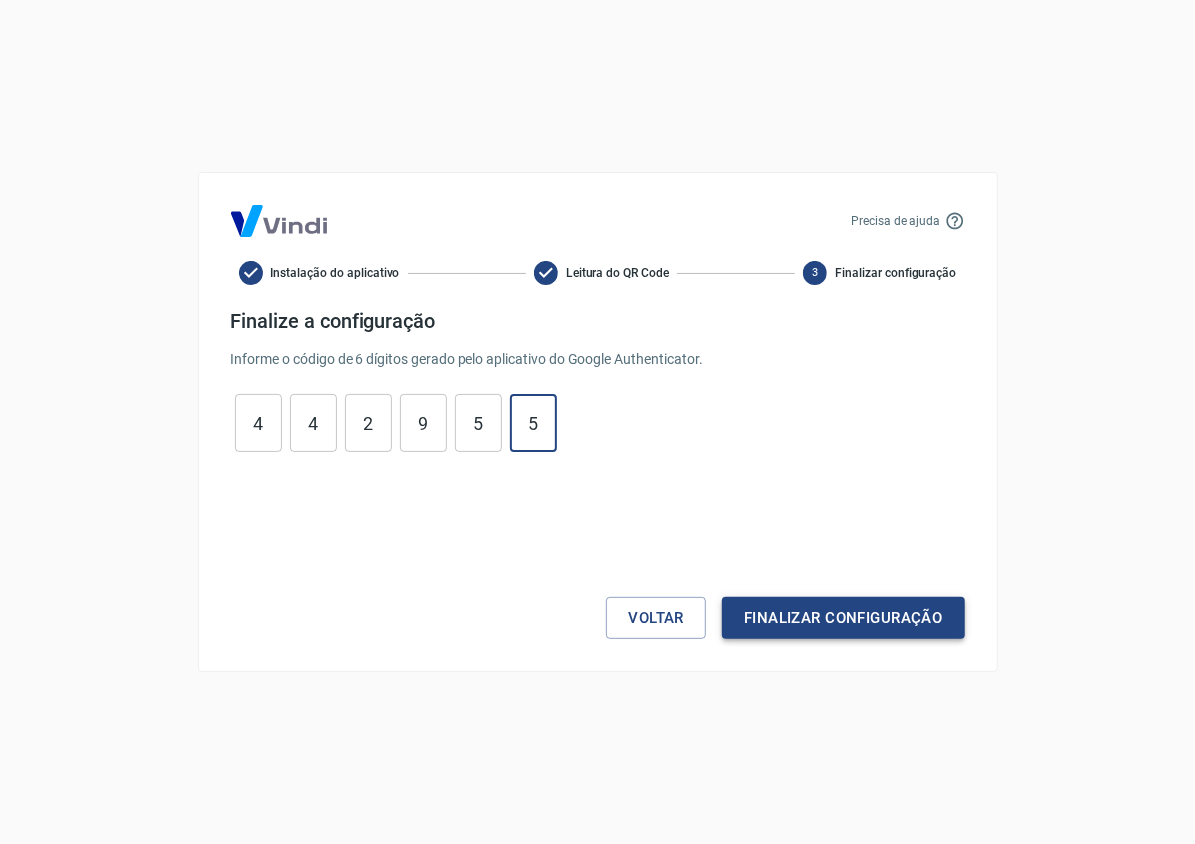 type on "5" 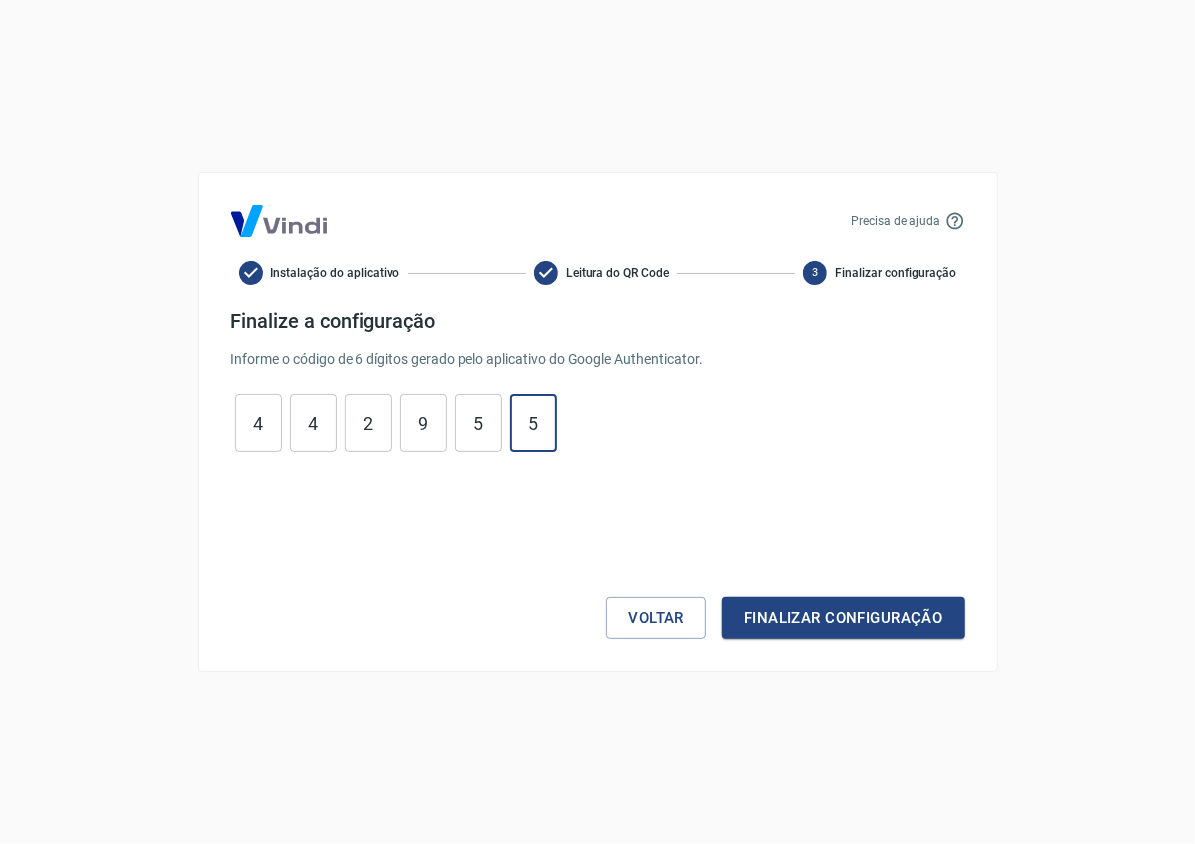 click on "Finalizar configuração" at bounding box center [843, 618] 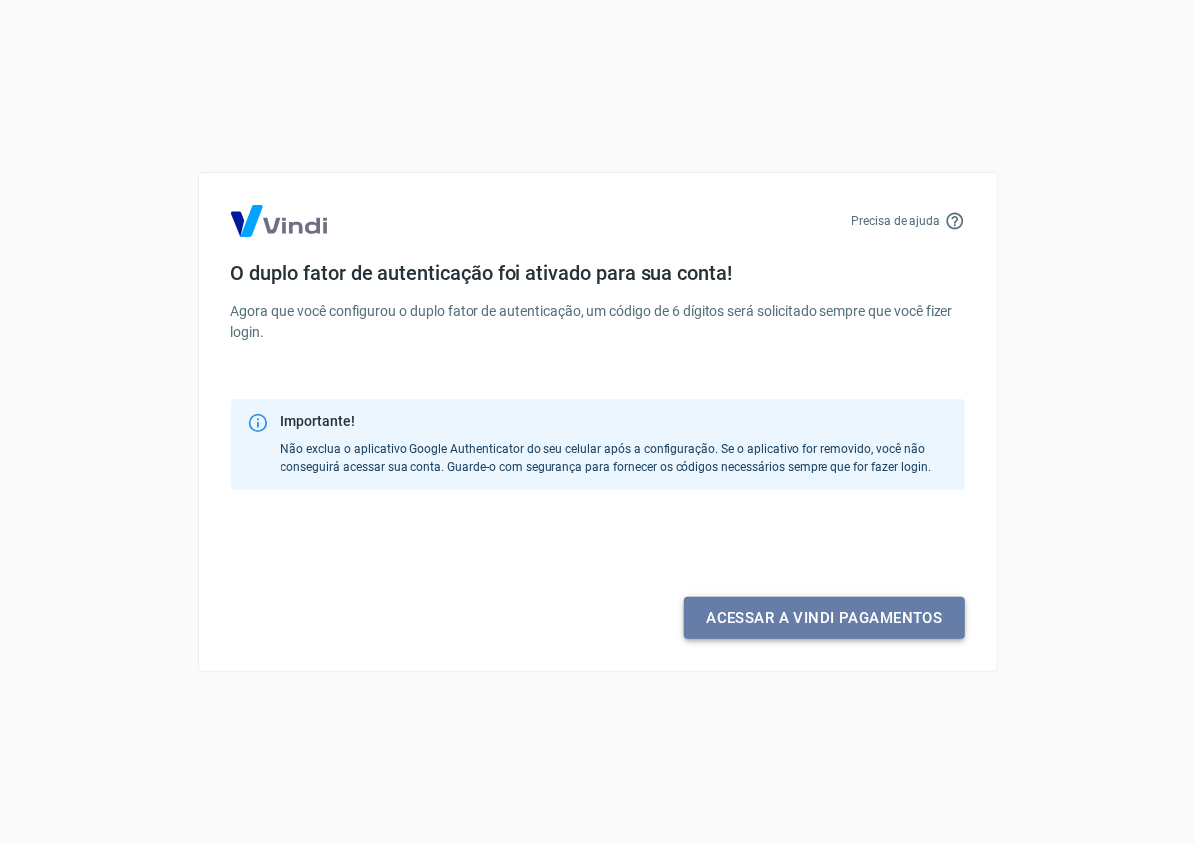 click on "Acessar a Vindi pagamentos" at bounding box center (824, 618) 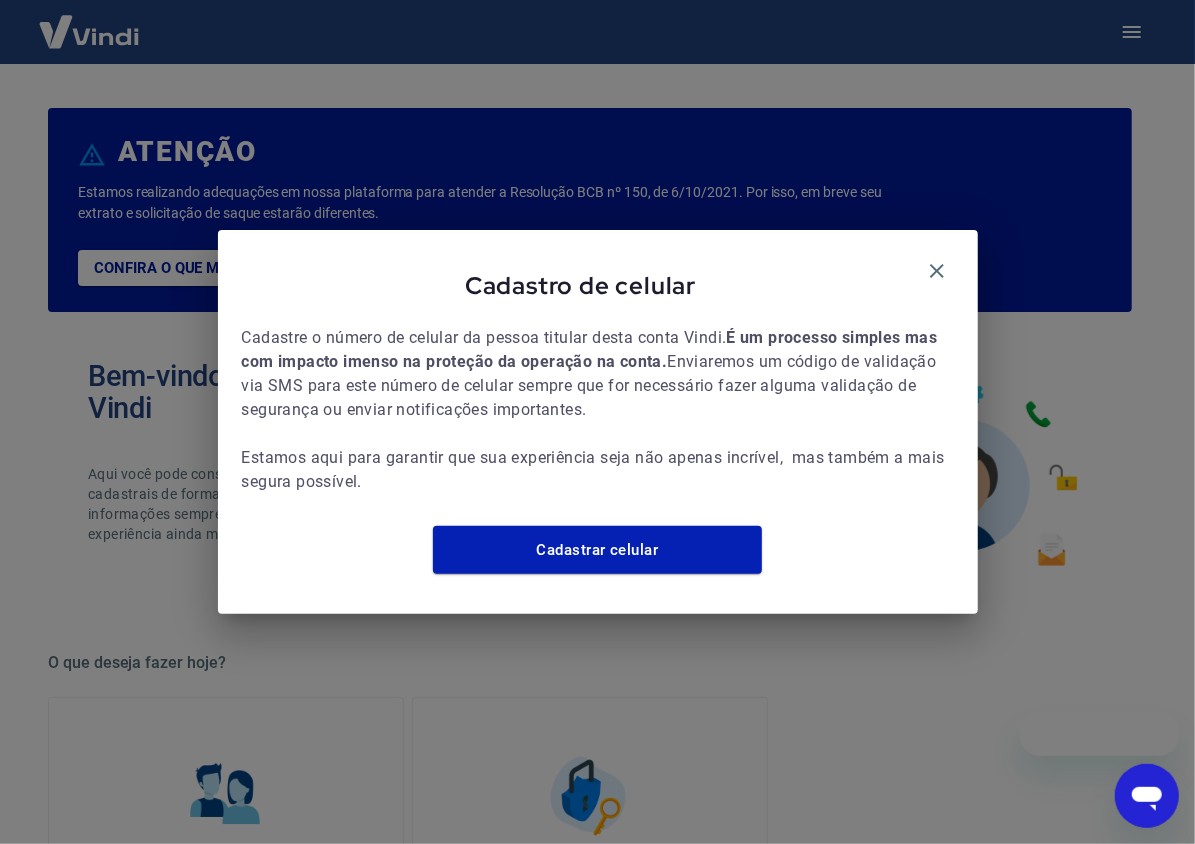 scroll, scrollTop: 0, scrollLeft: 0, axis: both 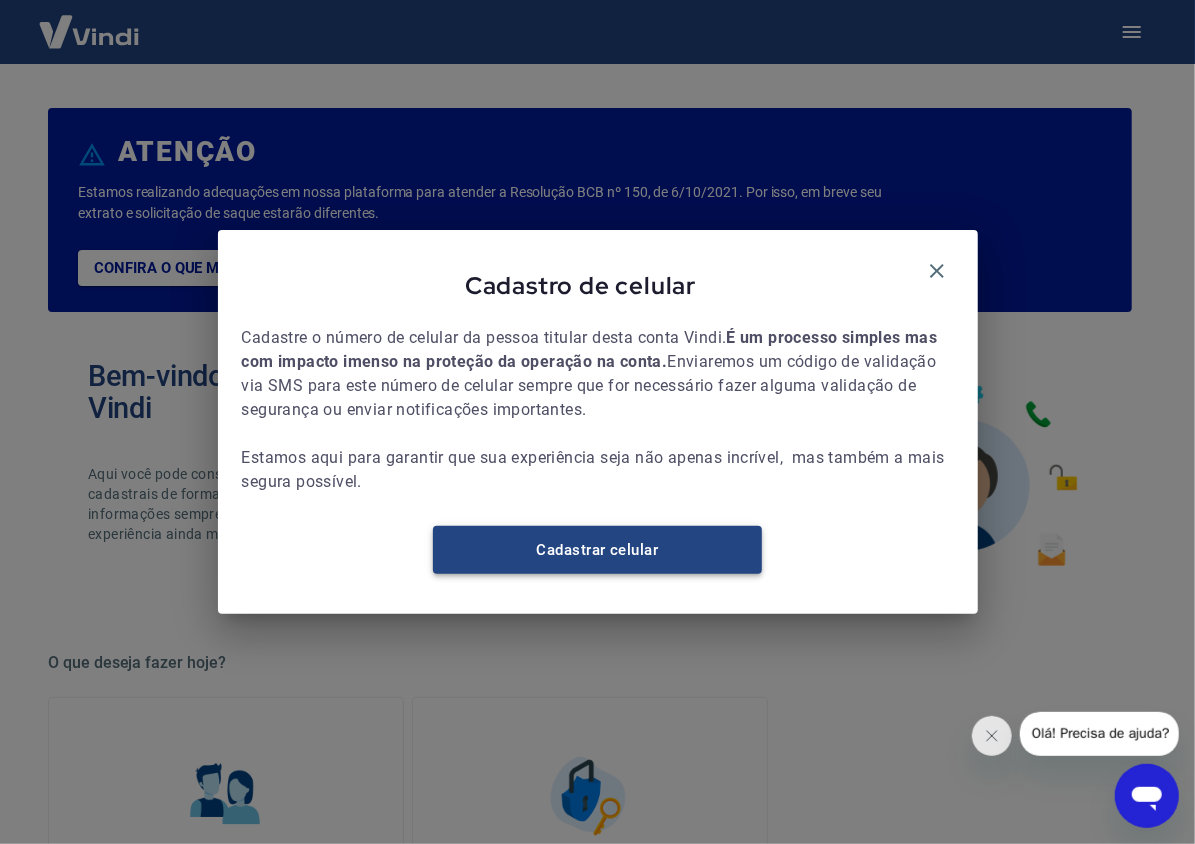 click on "Cadastrar celular" at bounding box center [597, 550] 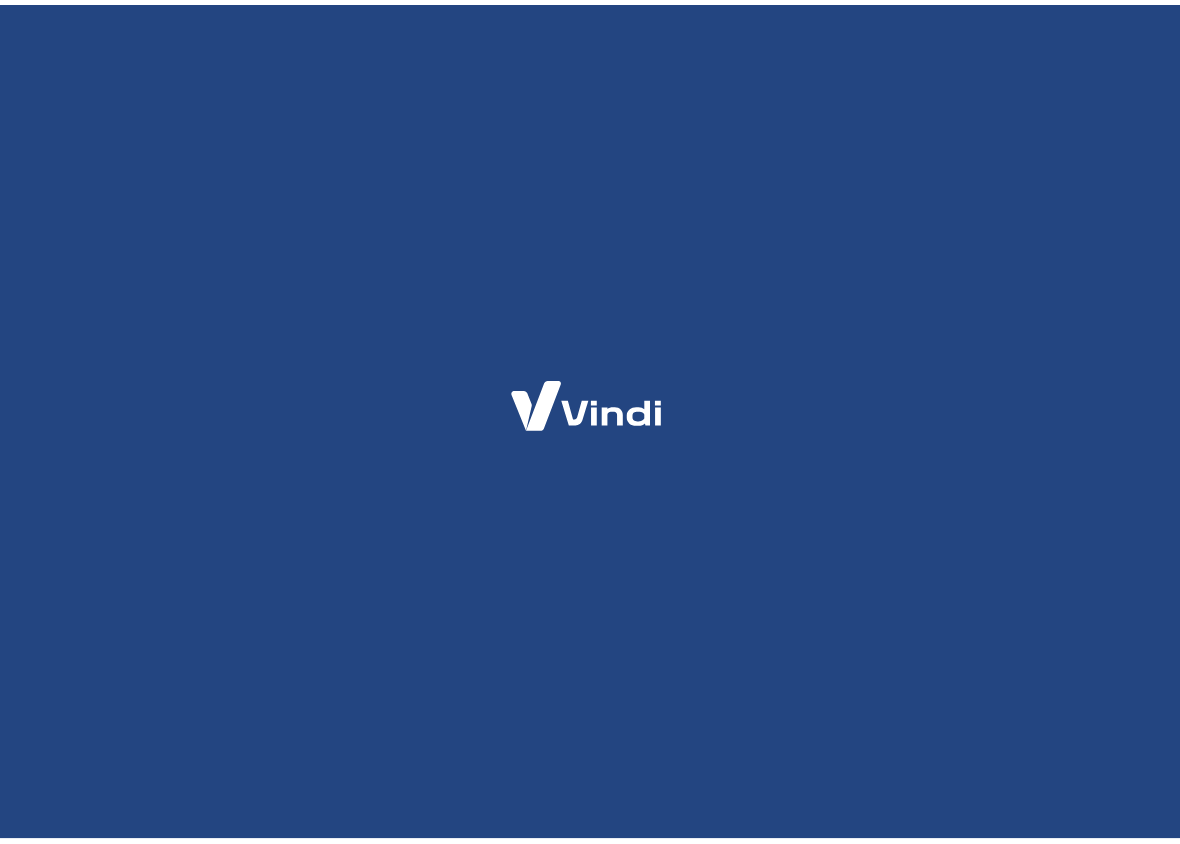 scroll, scrollTop: 0, scrollLeft: 0, axis: both 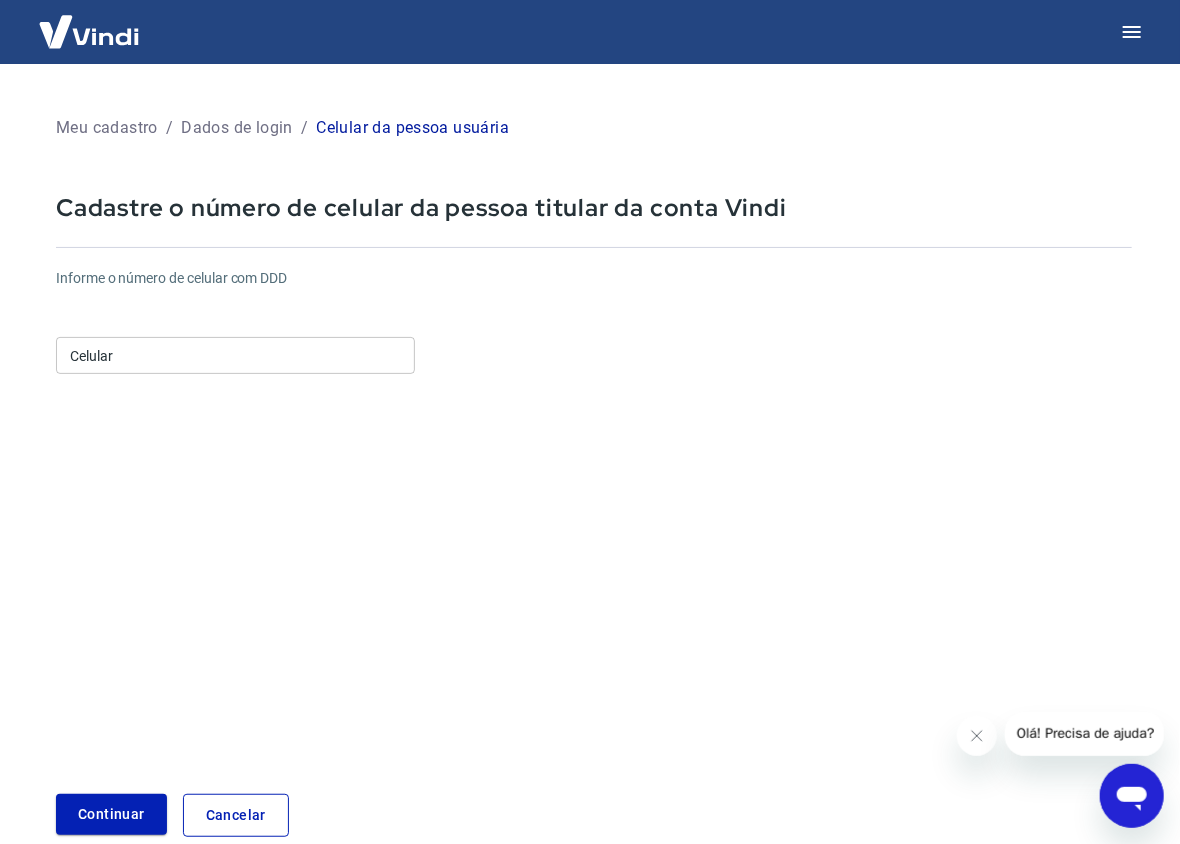 click on "Celular" at bounding box center [235, 355] 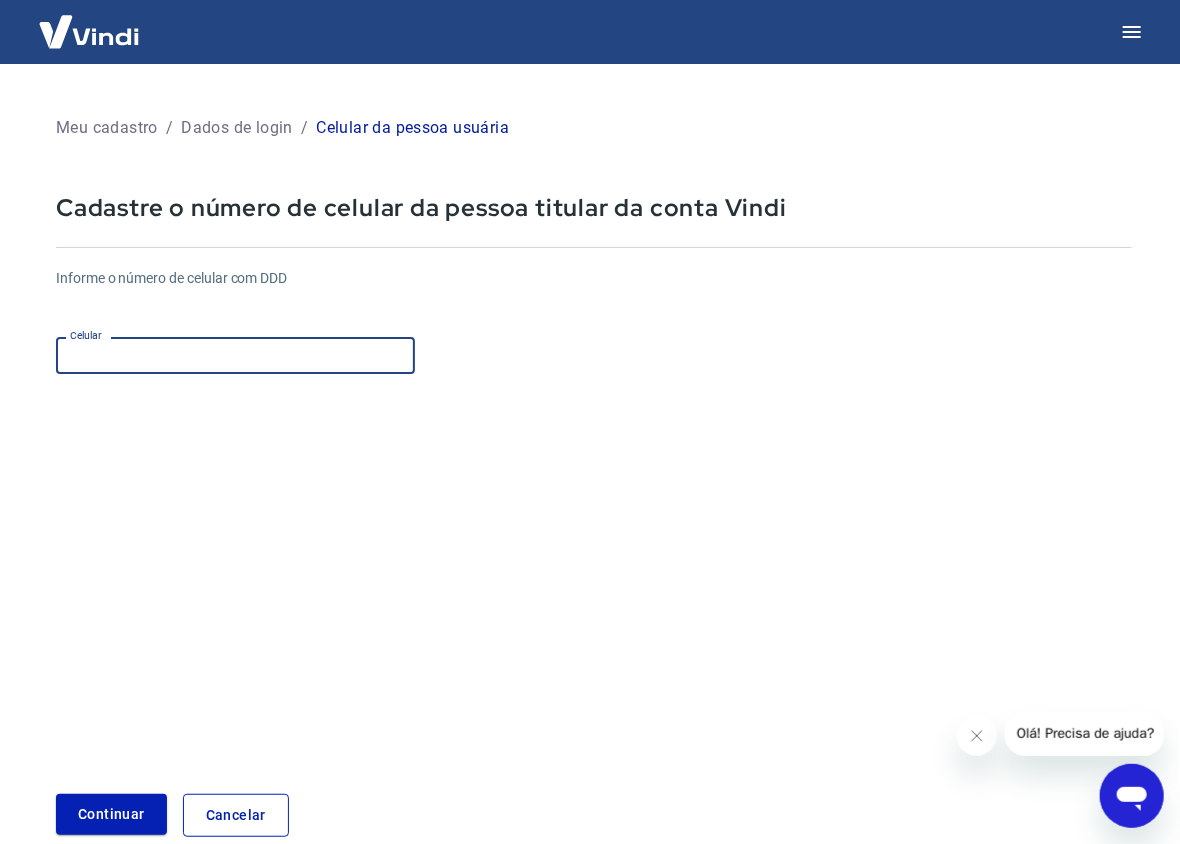 type on "[PHONE]" 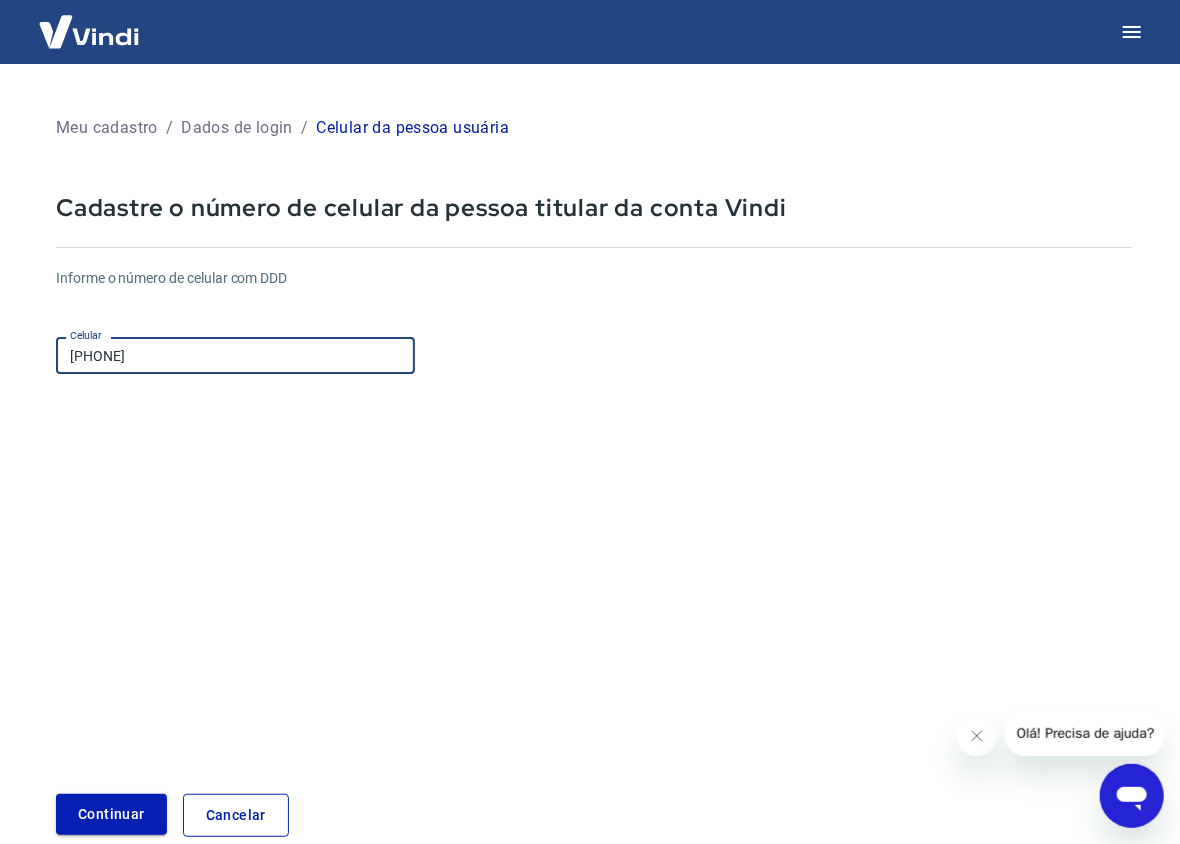 click on "Continuar" at bounding box center (111, 814) 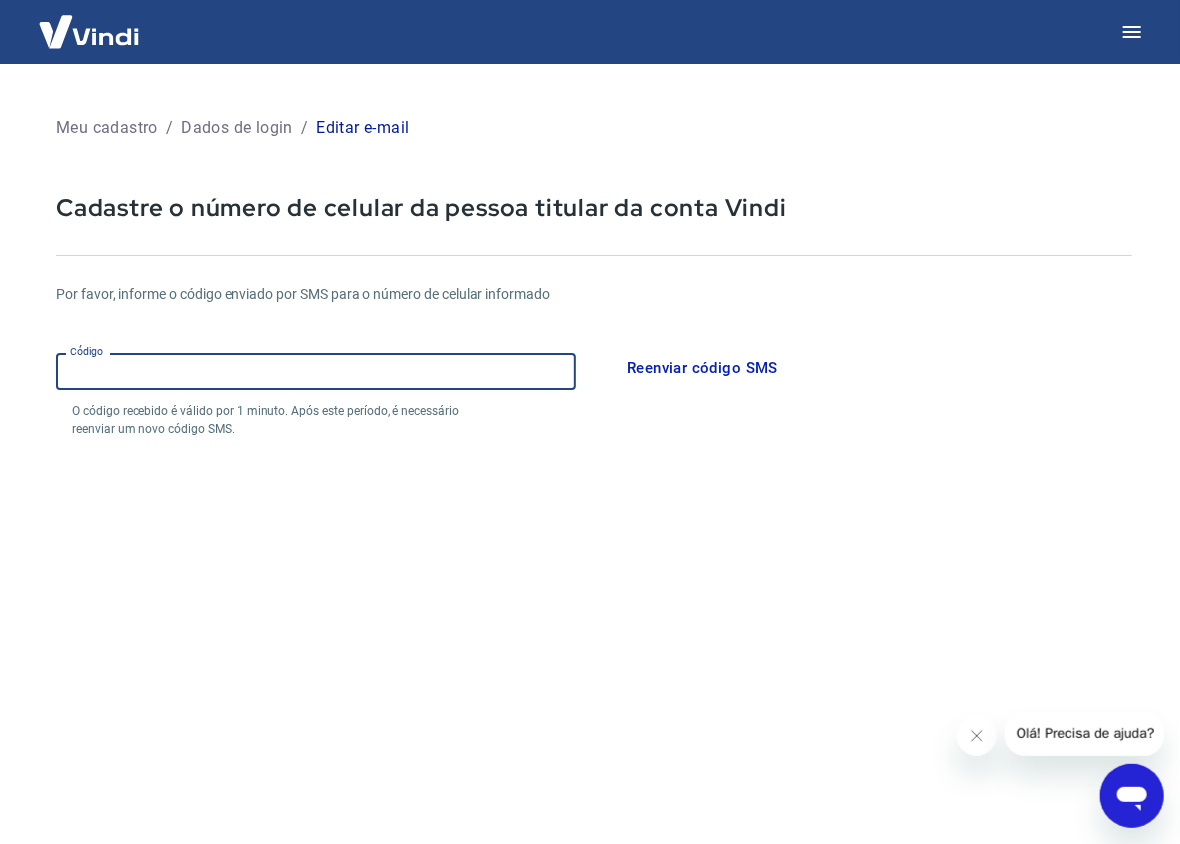 click on "Código" at bounding box center [316, 371] 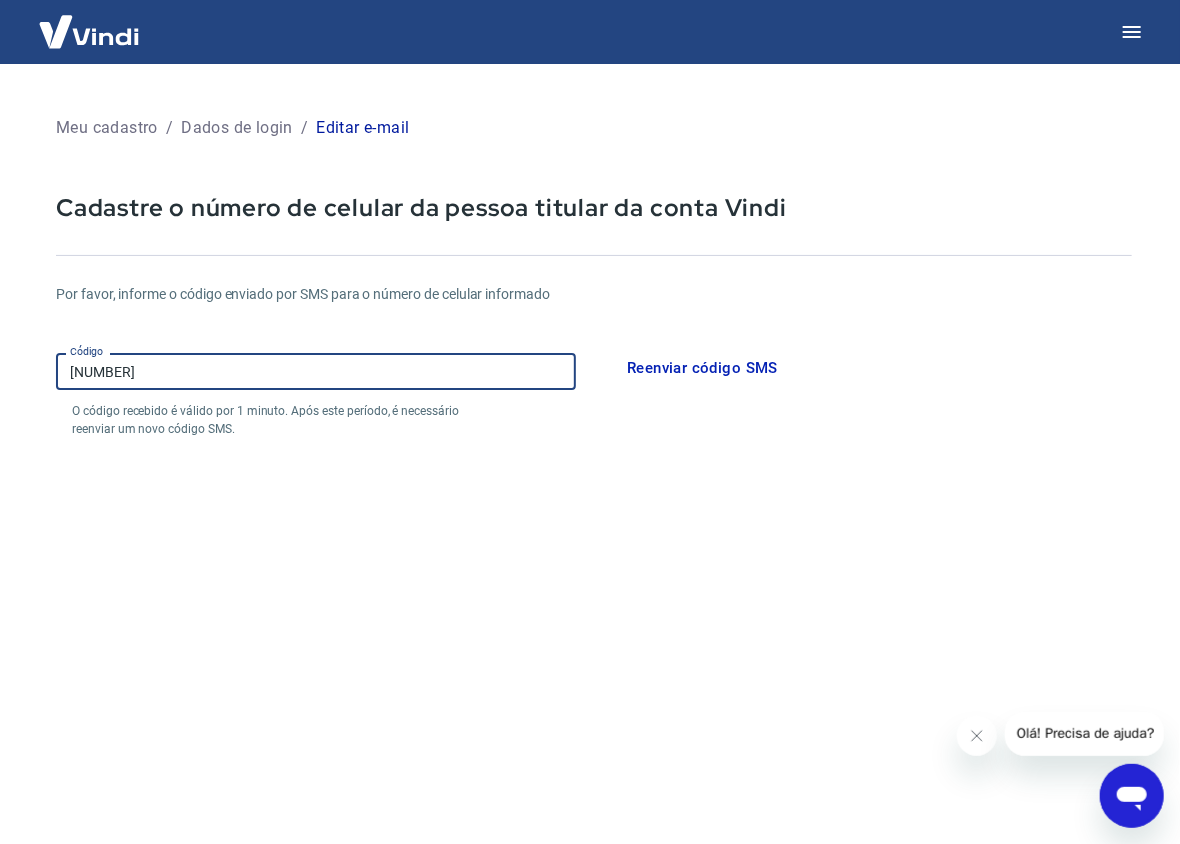 type on "[NUMBER]" 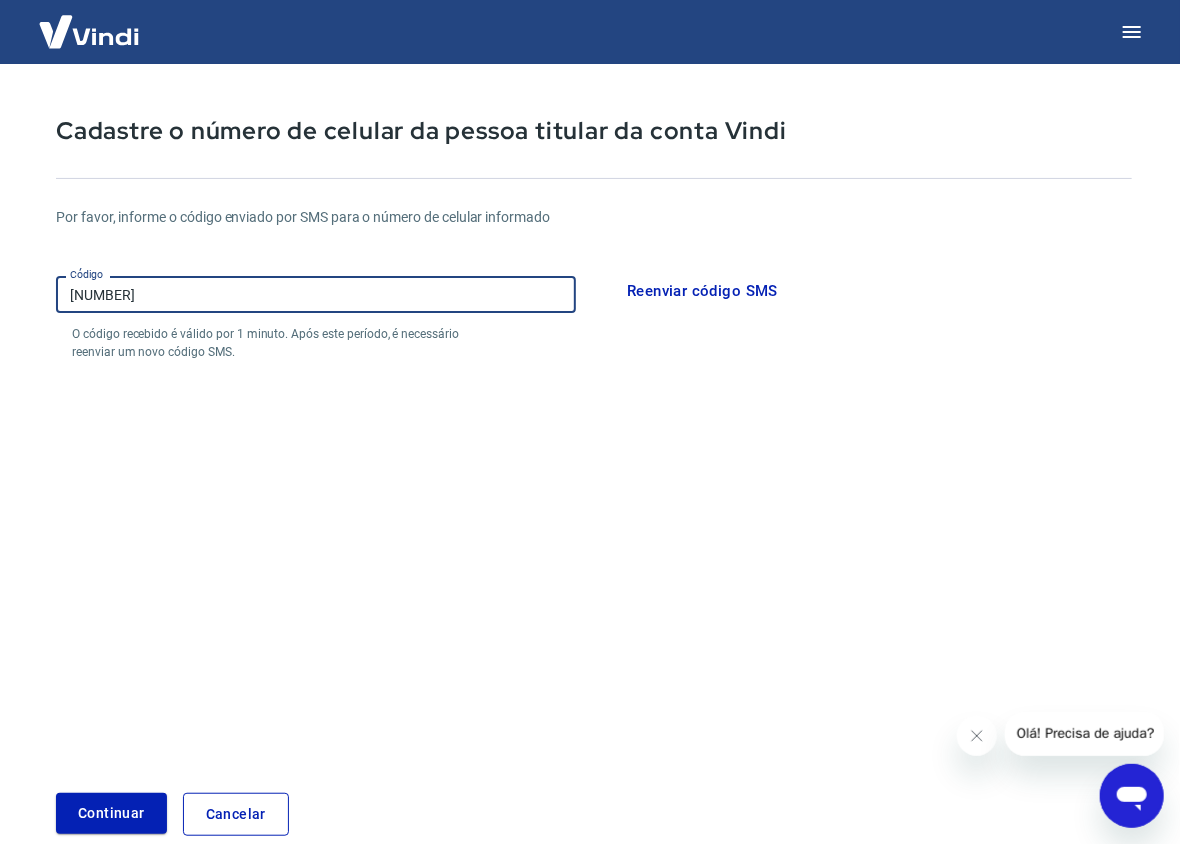 scroll, scrollTop: 178, scrollLeft: 0, axis: vertical 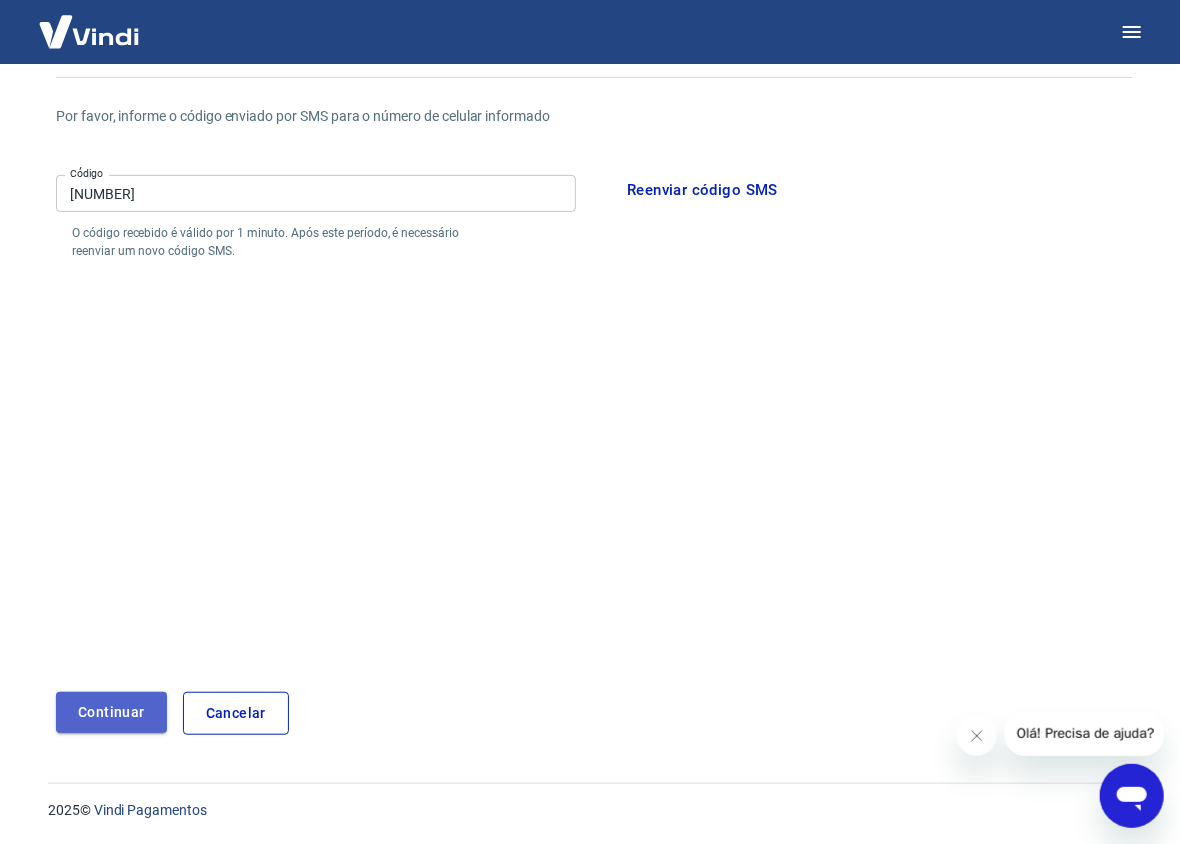 click on "Continuar" at bounding box center (111, 712) 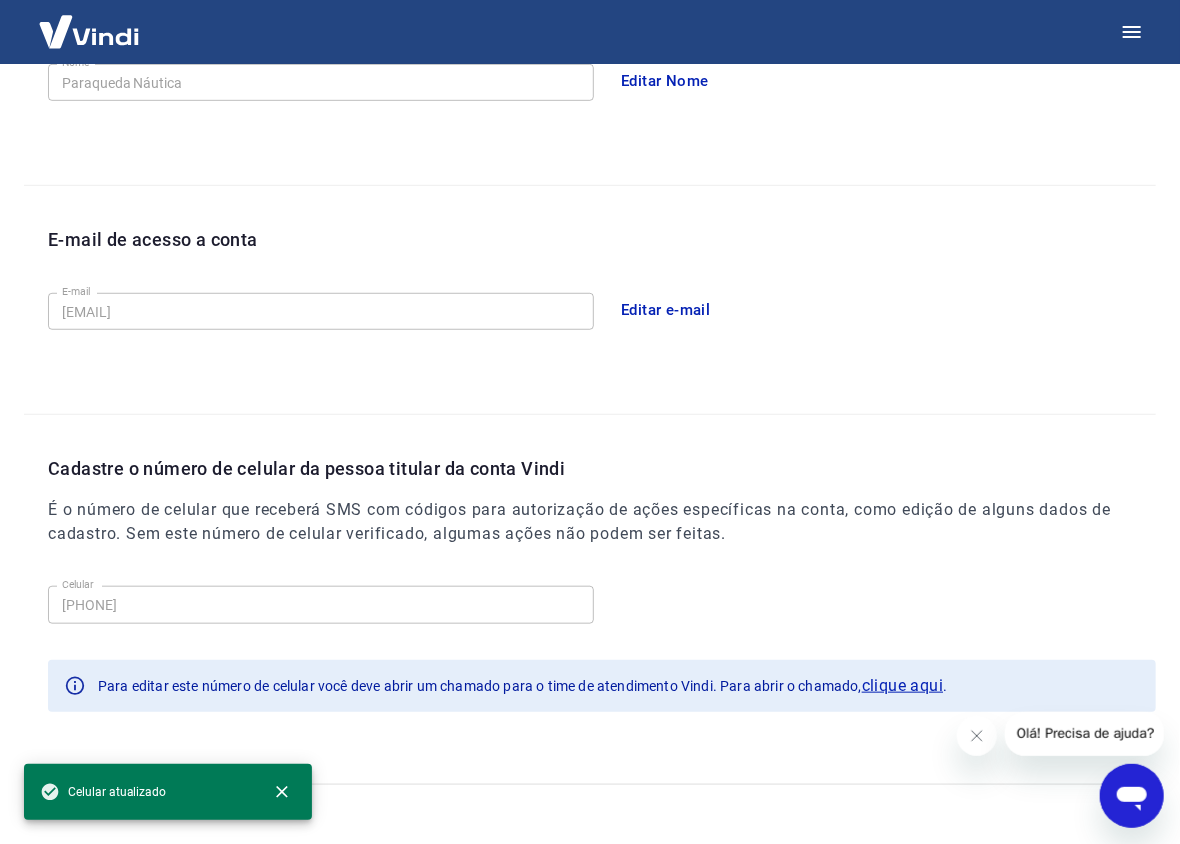 scroll, scrollTop: 420, scrollLeft: 0, axis: vertical 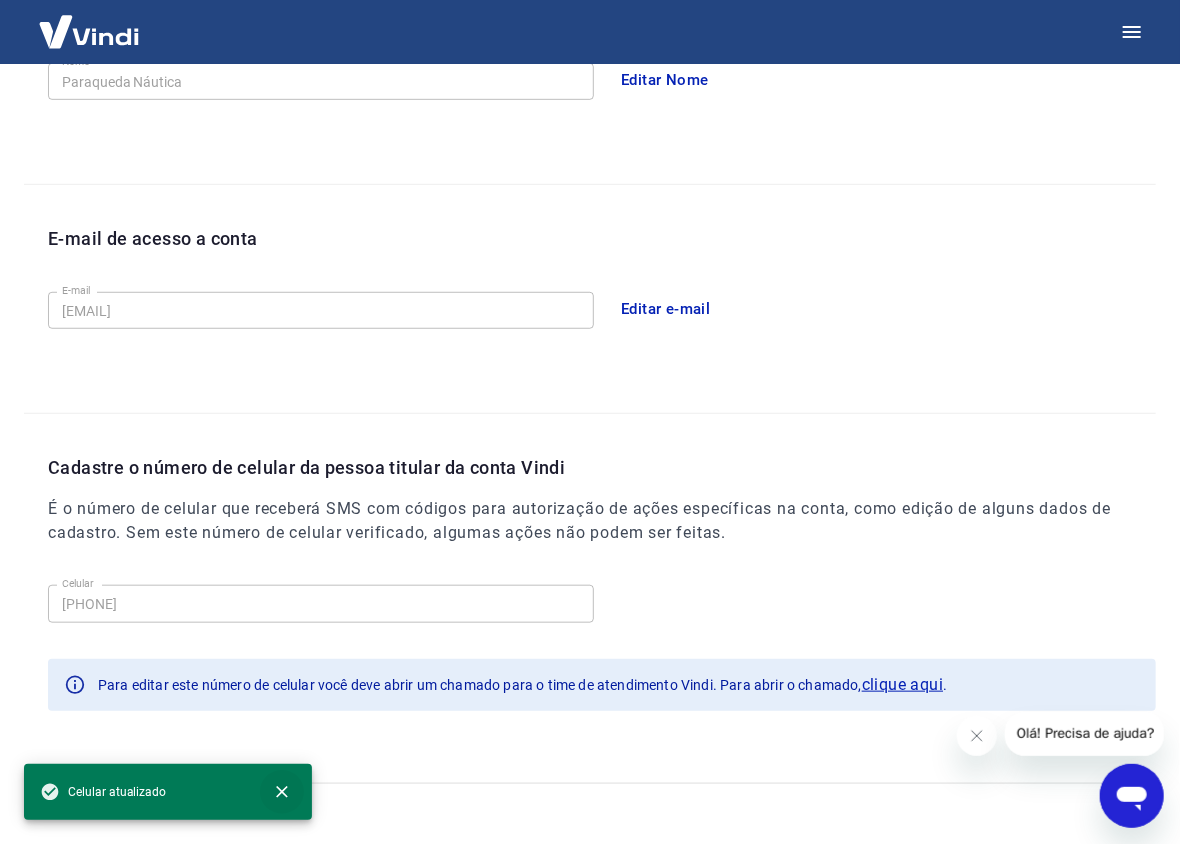 click 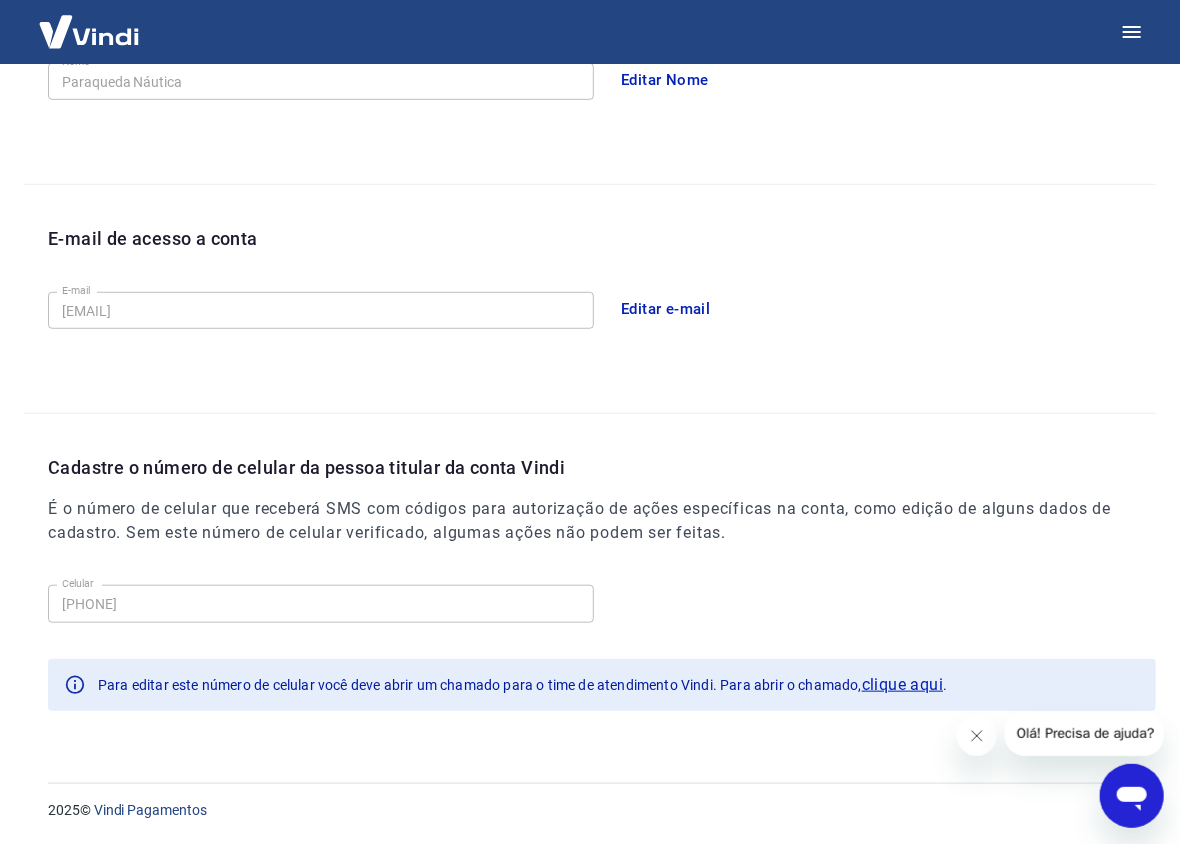 click 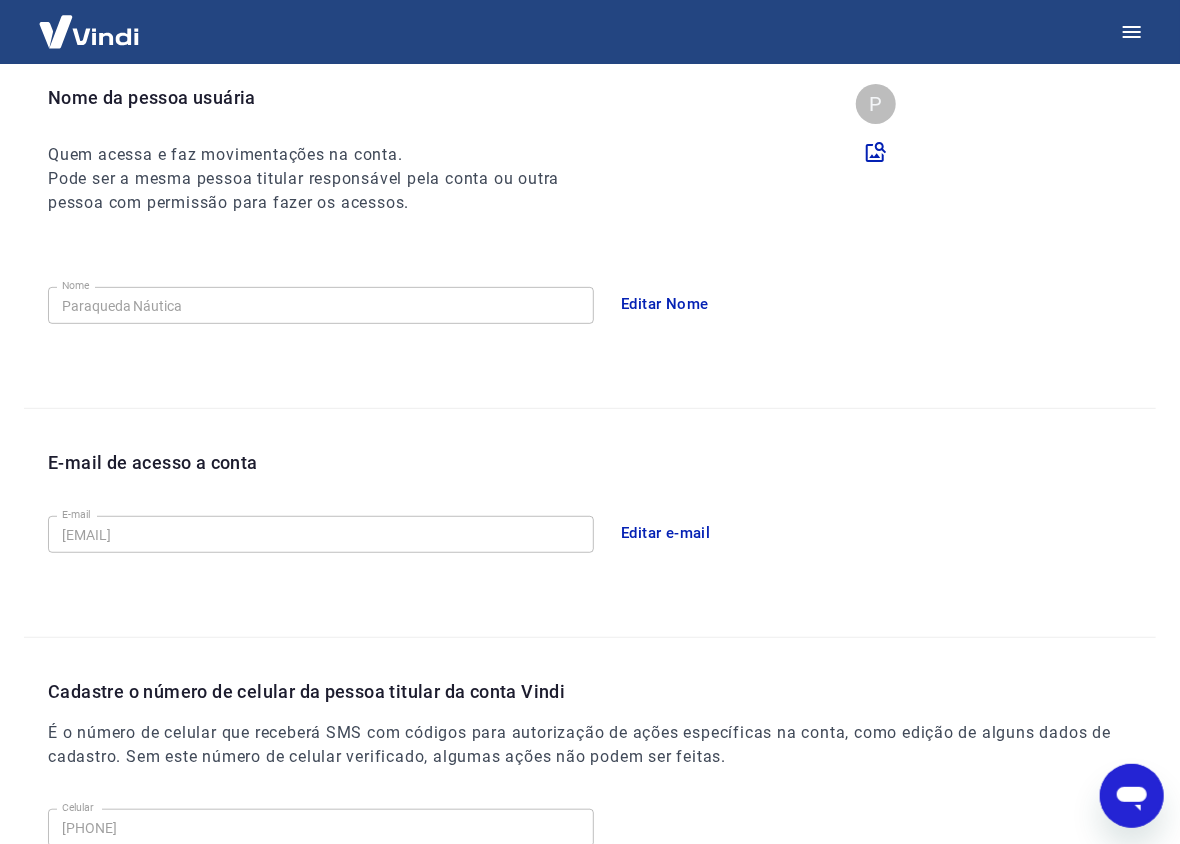 scroll, scrollTop: 0, scrollLeft: 0, axis: both 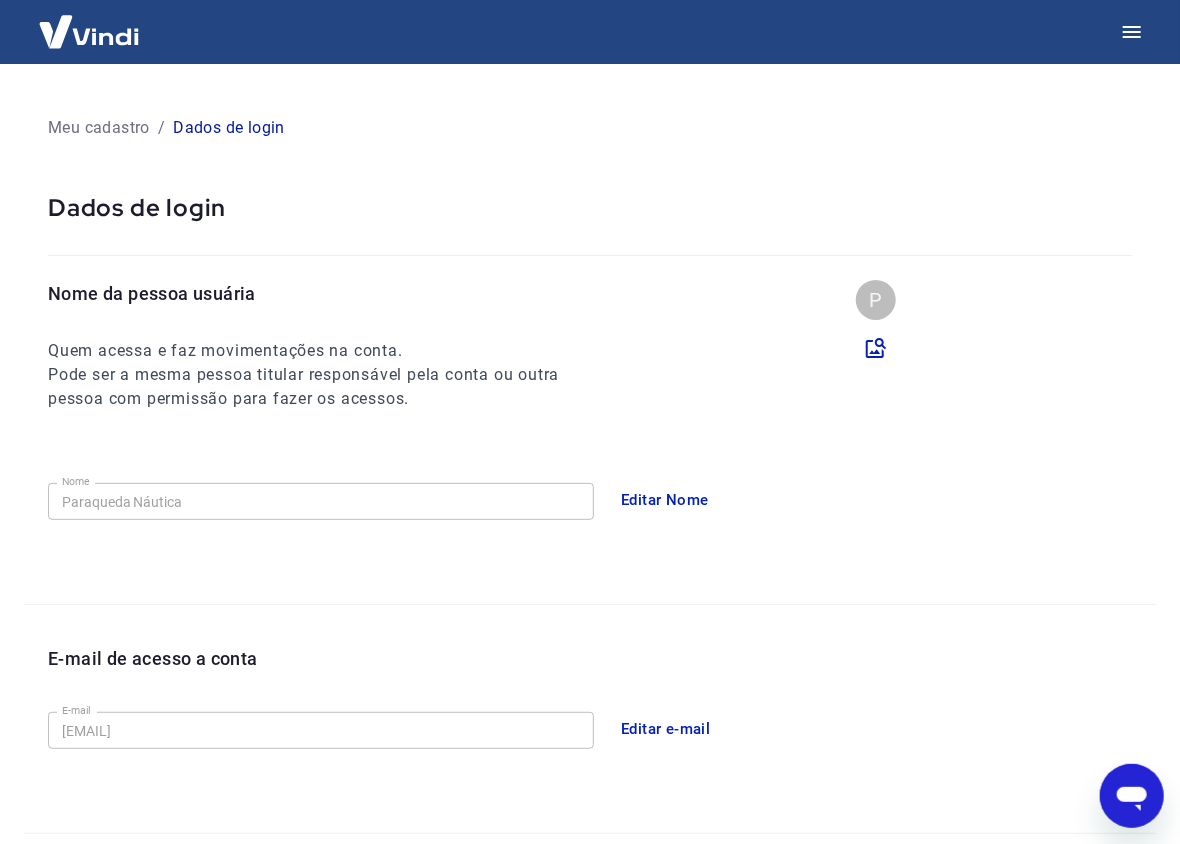 click at bounding box center (89, 31) 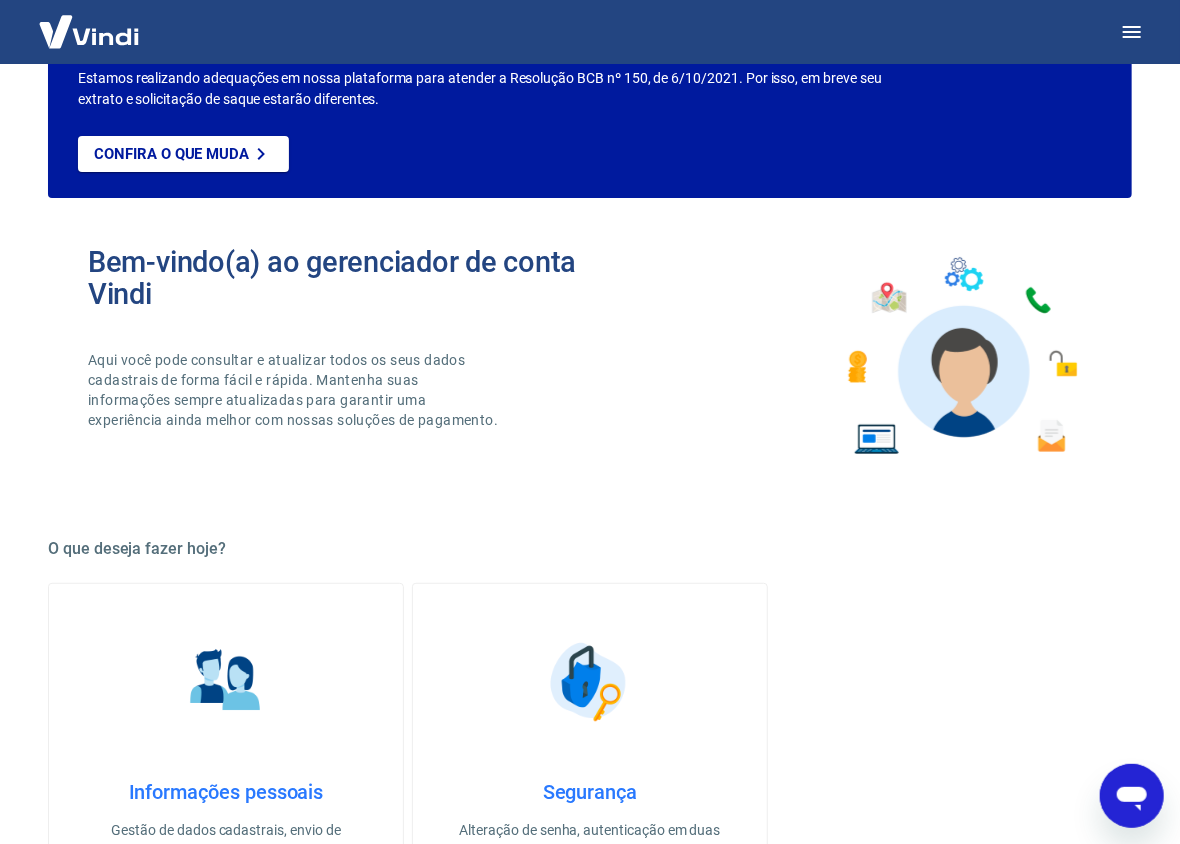 scroll, scrollTop: 0, scrollLeft: 0, axis: both 